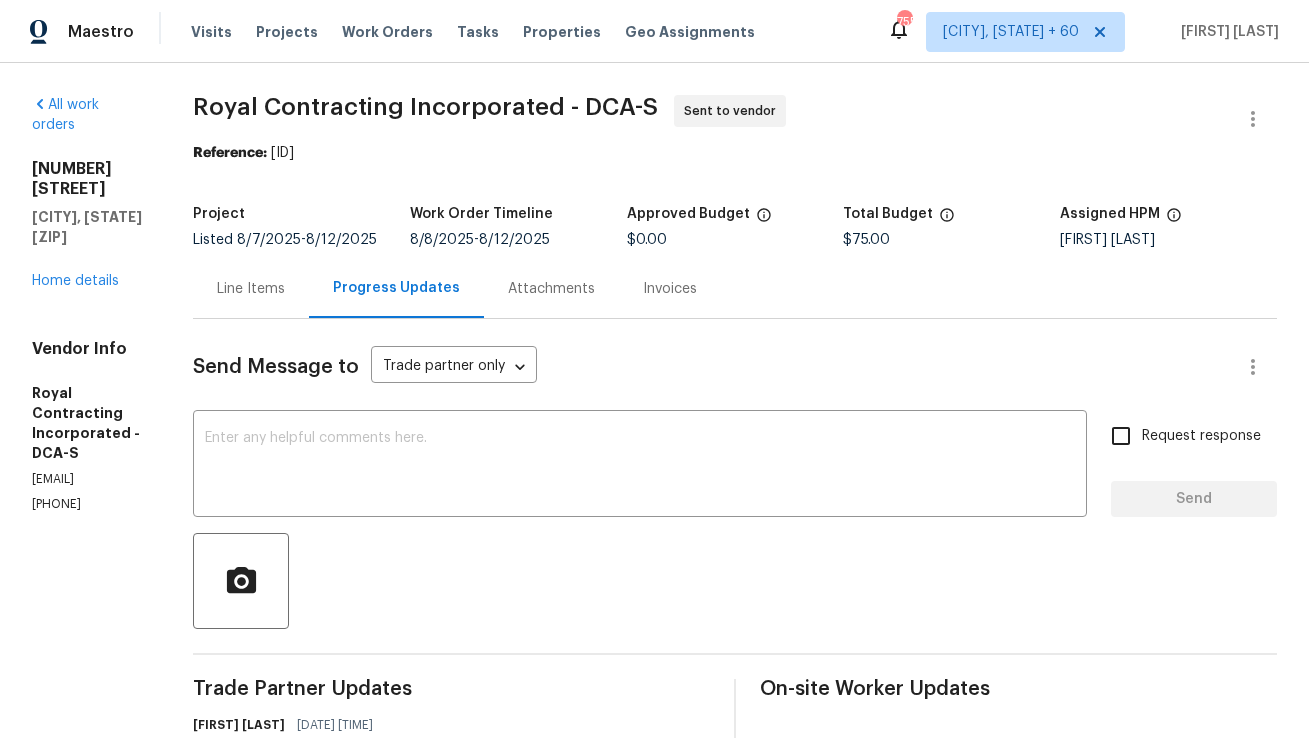 scroll, scrollTop: 0, scrollLeft: 0, axis: both 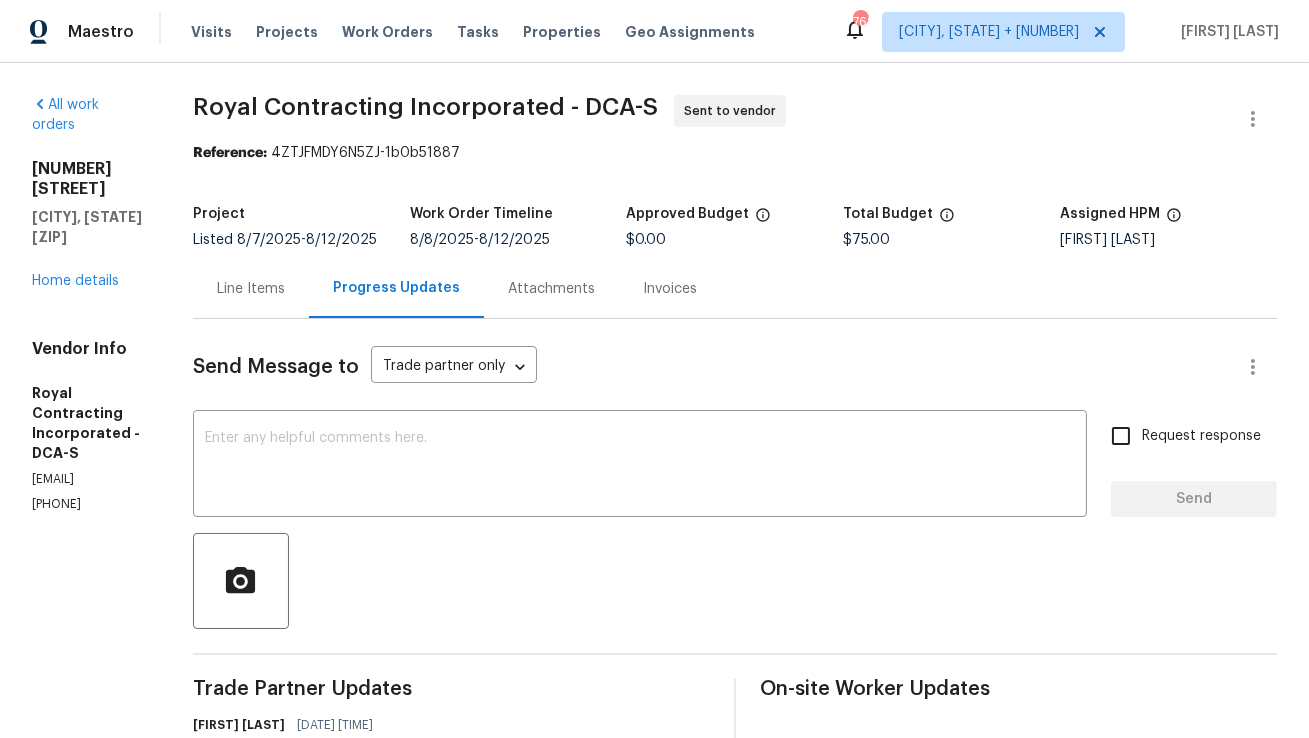 click on "Line Items" at bounding box center (251, 288) 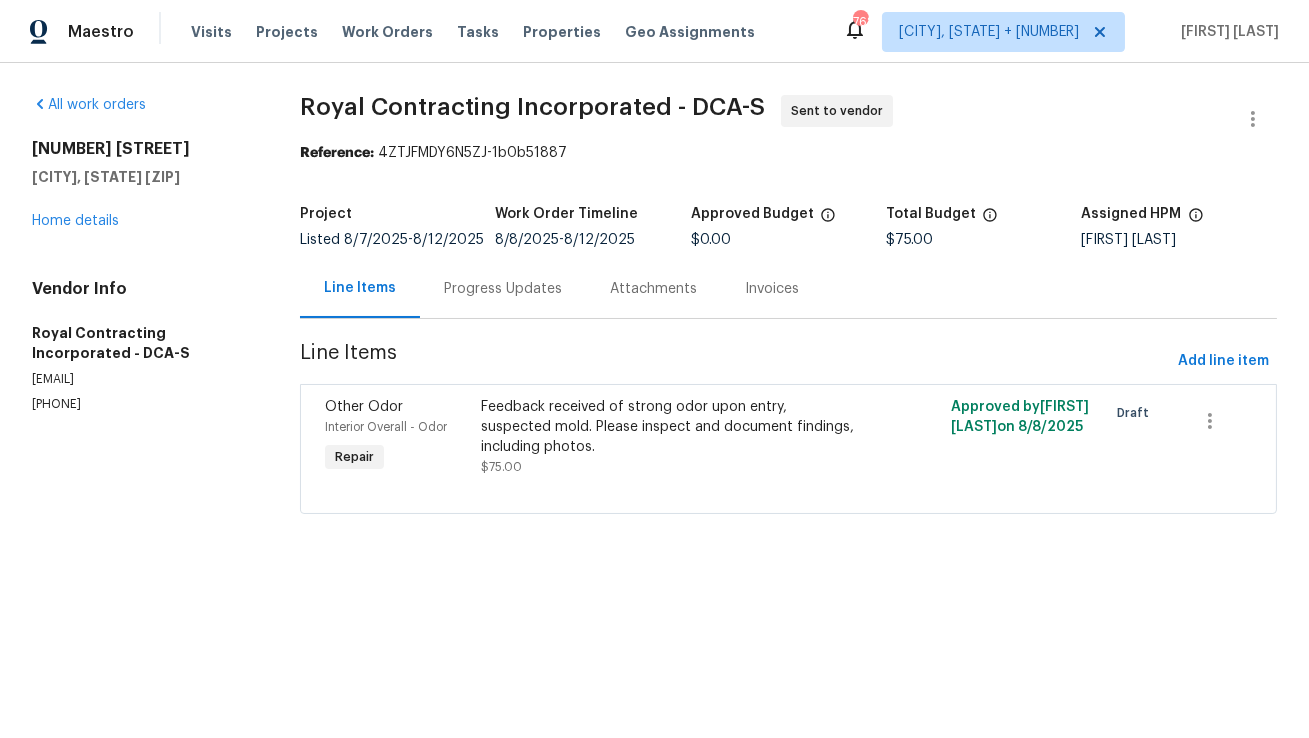 click on "Progress Updates" at bounding box center (503, 289) 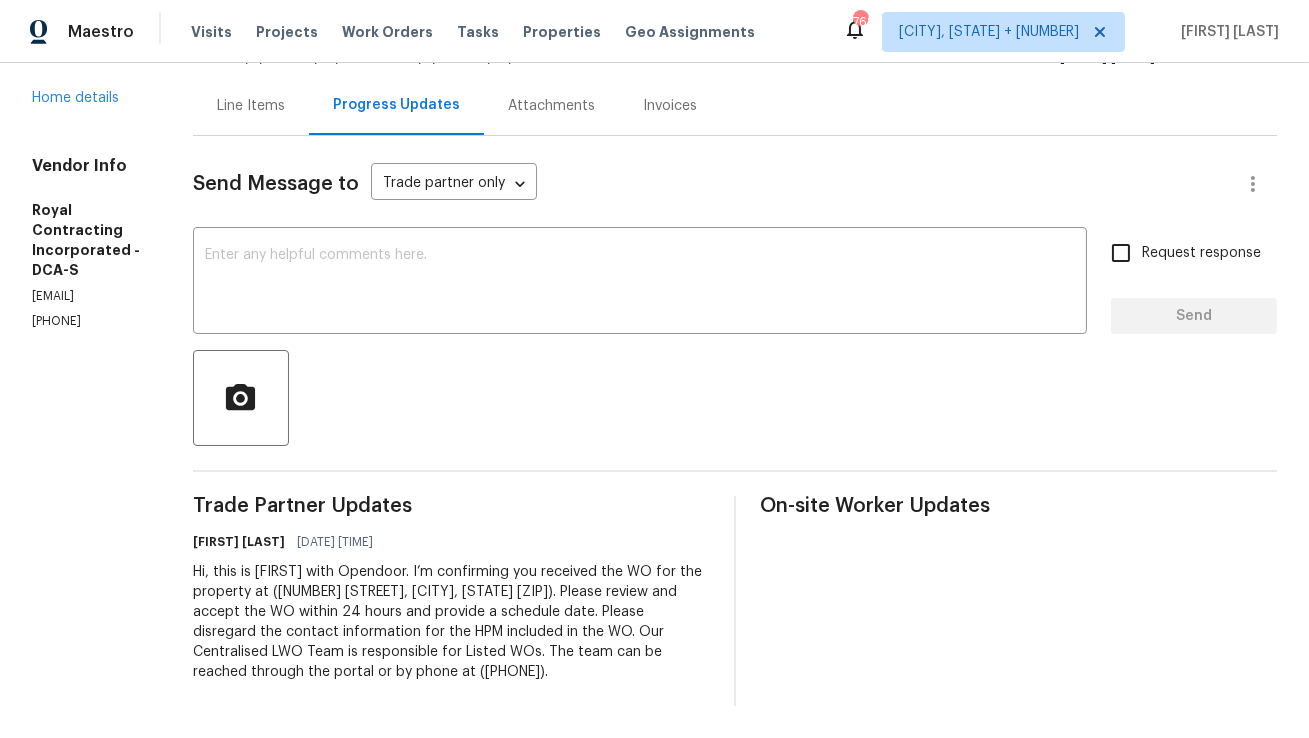 scroll, scrollTop: 0, scrollLeft: 0, axis: both 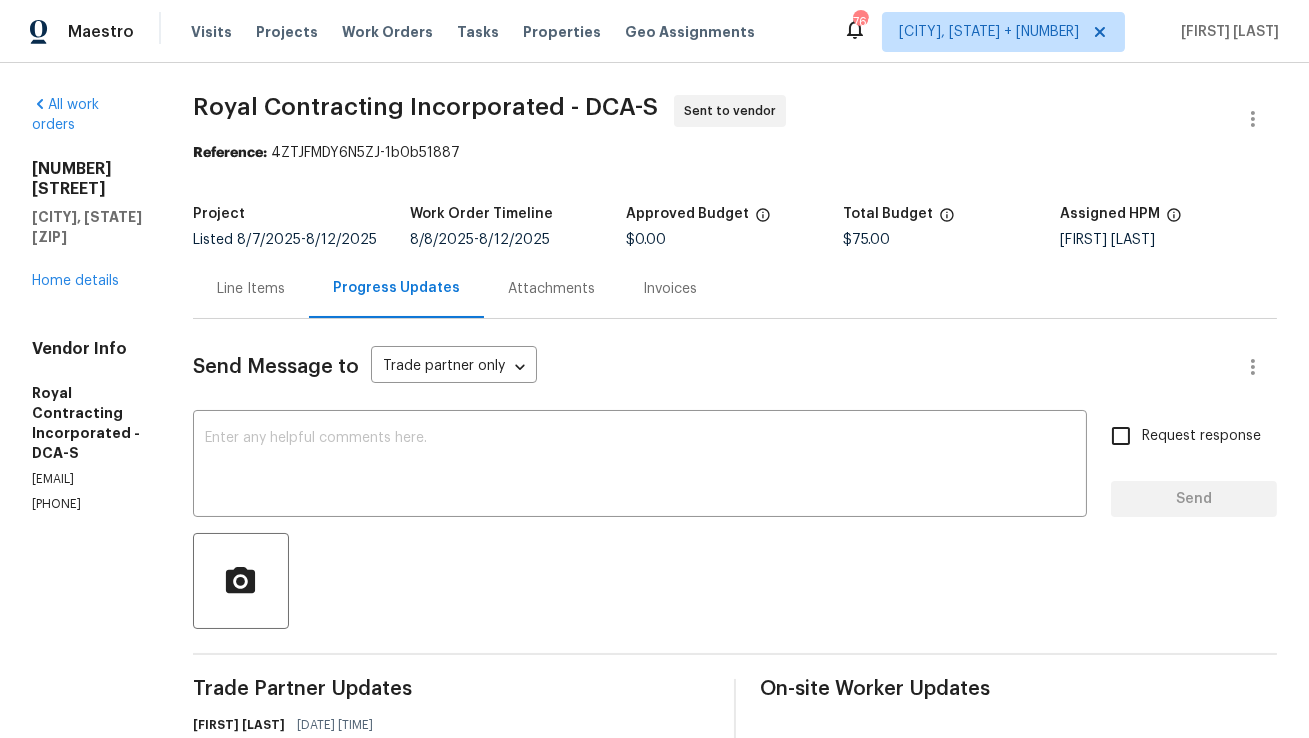 click on "Line Items" at bounding box center [251, 289] 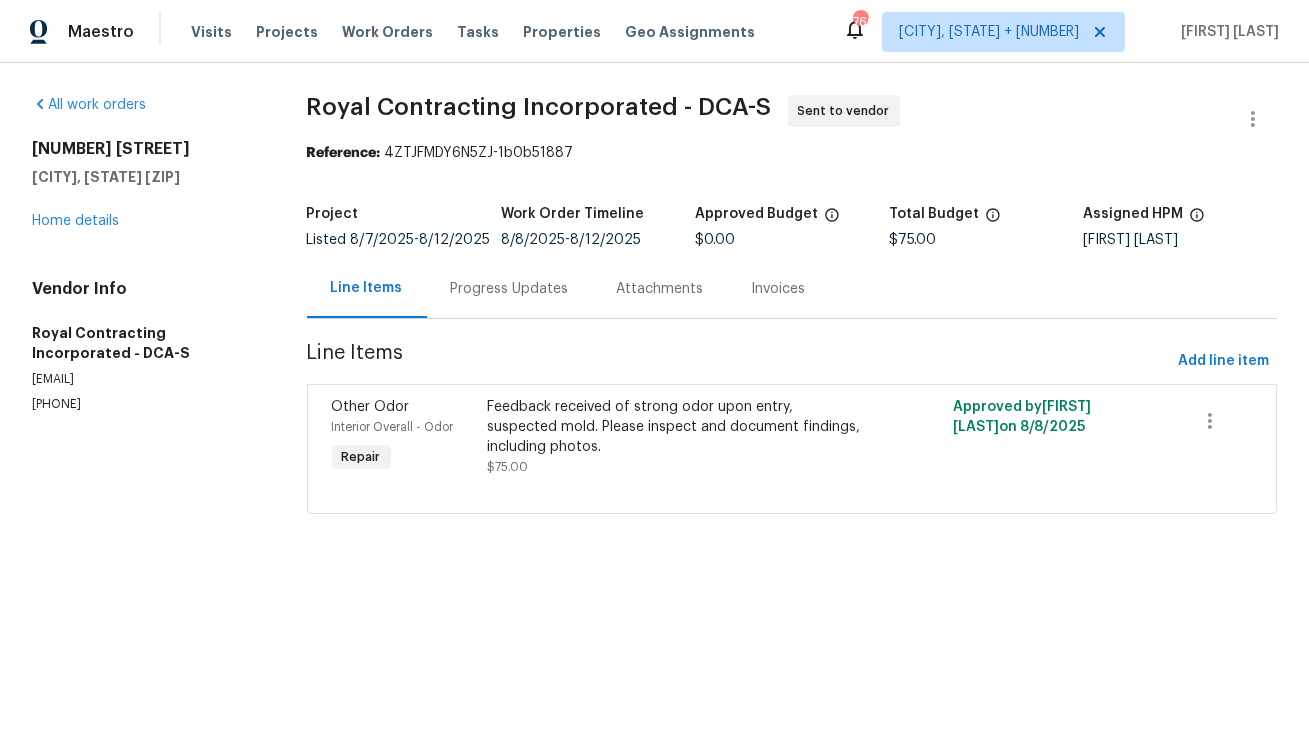 click on "Progress Updates" at bounding box center [510, 289] 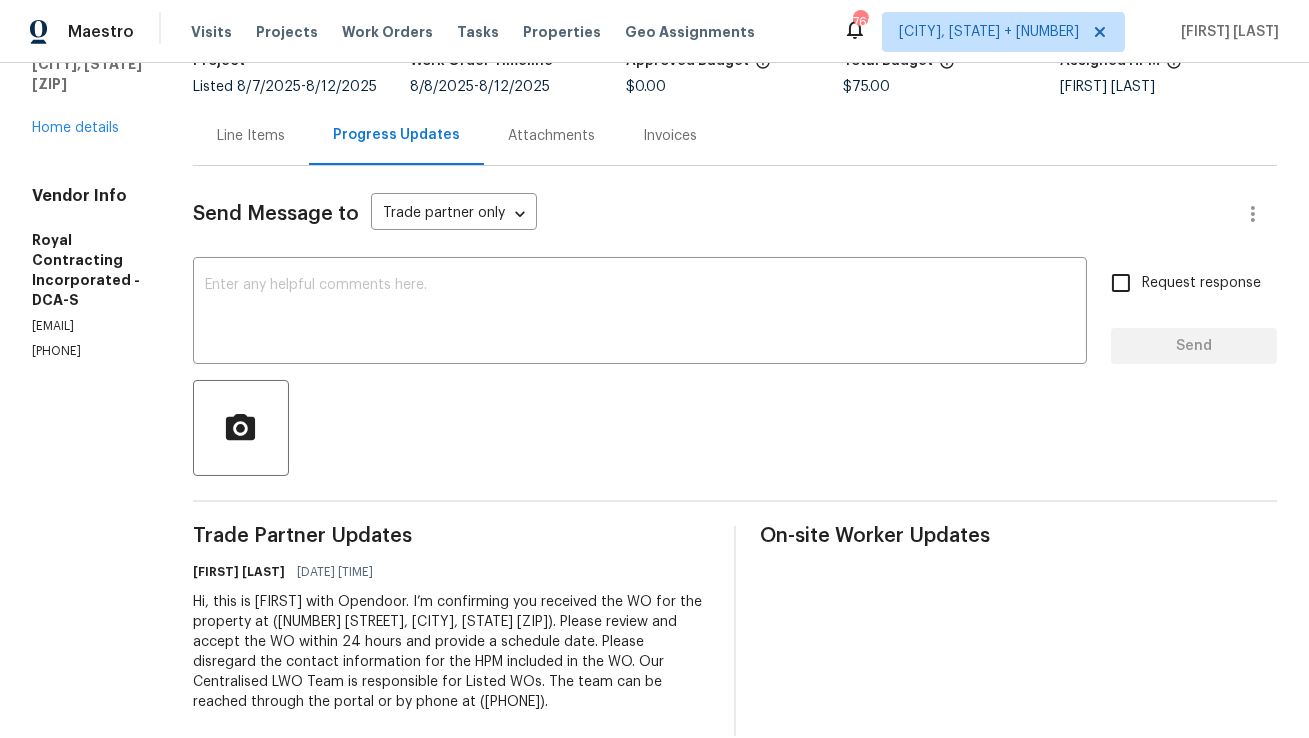 scroll, scrollTop: 81, scrollLeft: 0, axis: vertical 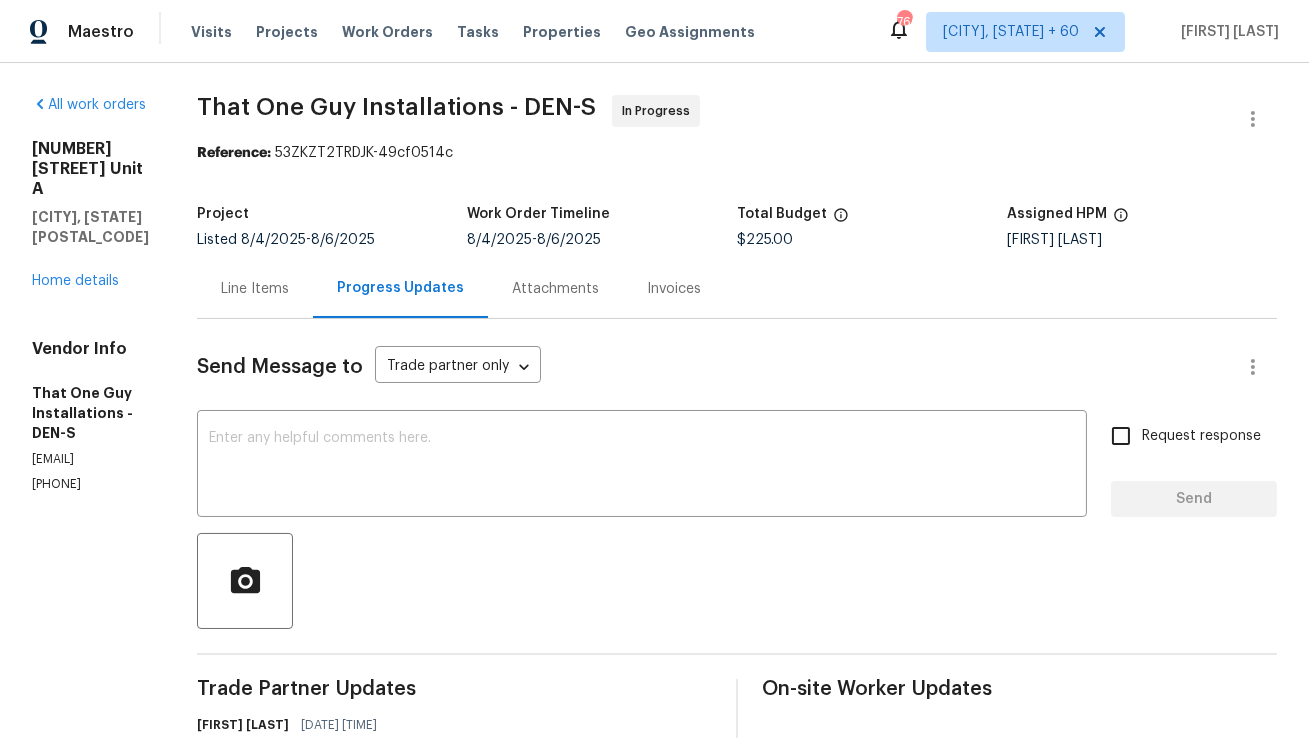 click on "Line Items" at bounding box center [255, 288] 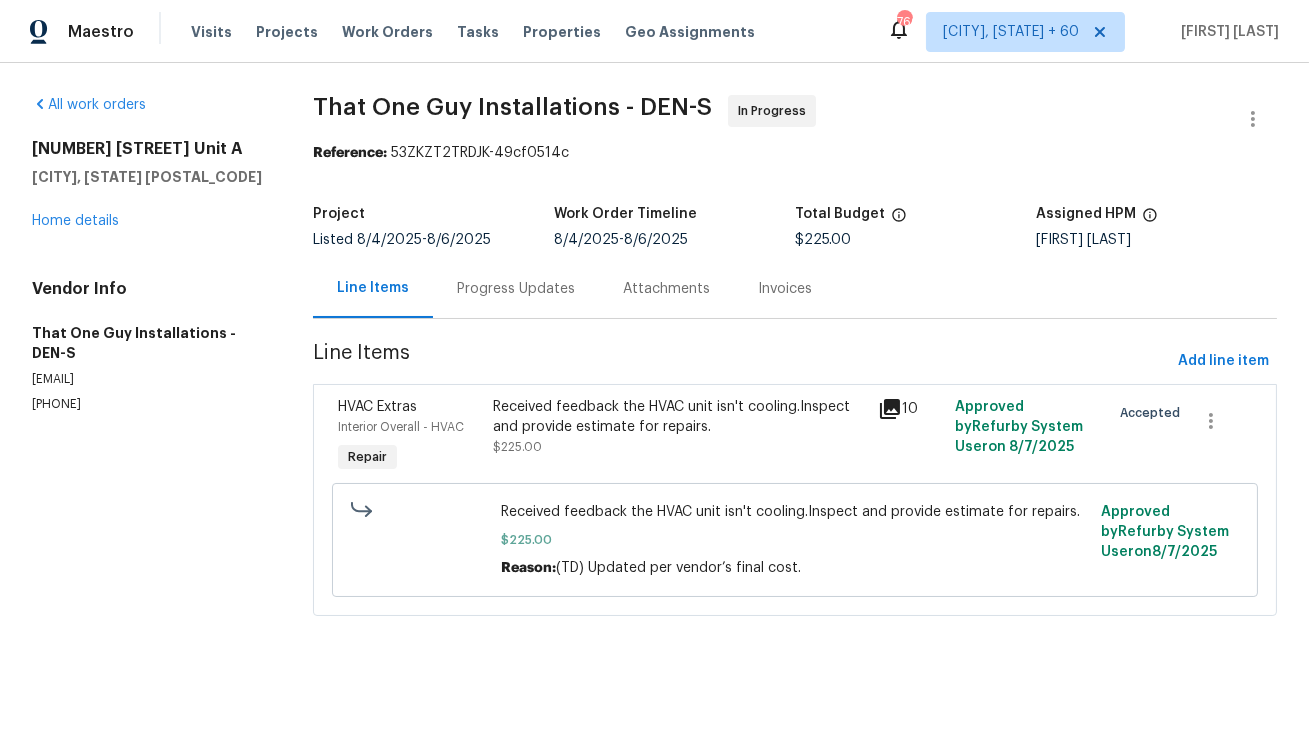 click on "Progress Updates" at bounding box center (516, 289) 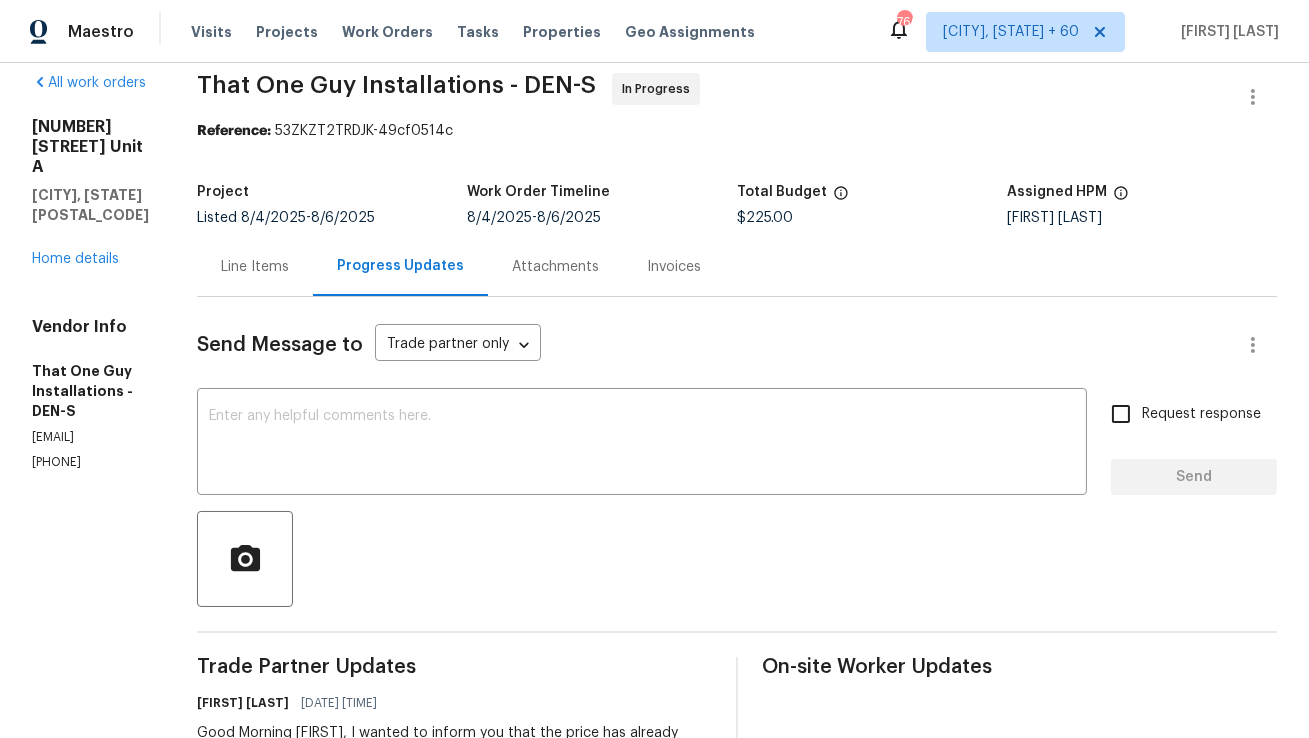 scroll, scrollTop: 44, scrollLeft: 0, axis: vertical 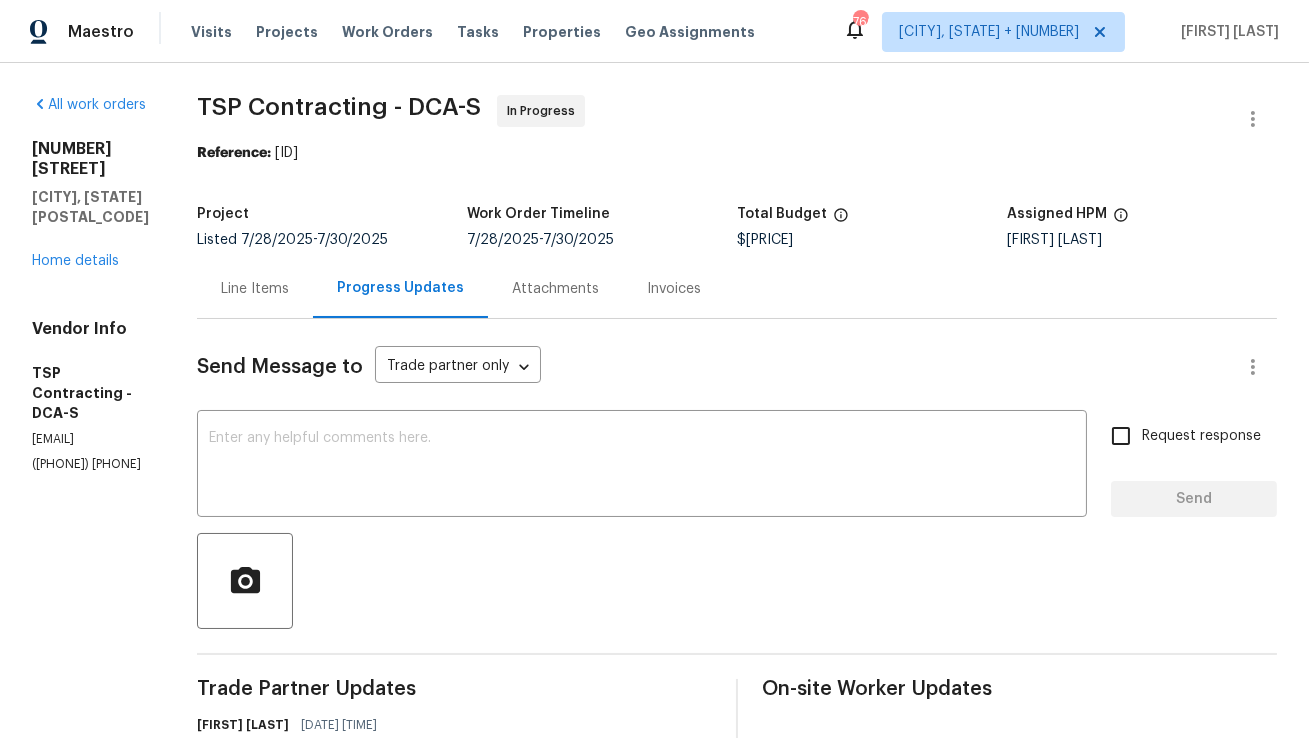 click on "Line Items" at bounding box center (255, 288) 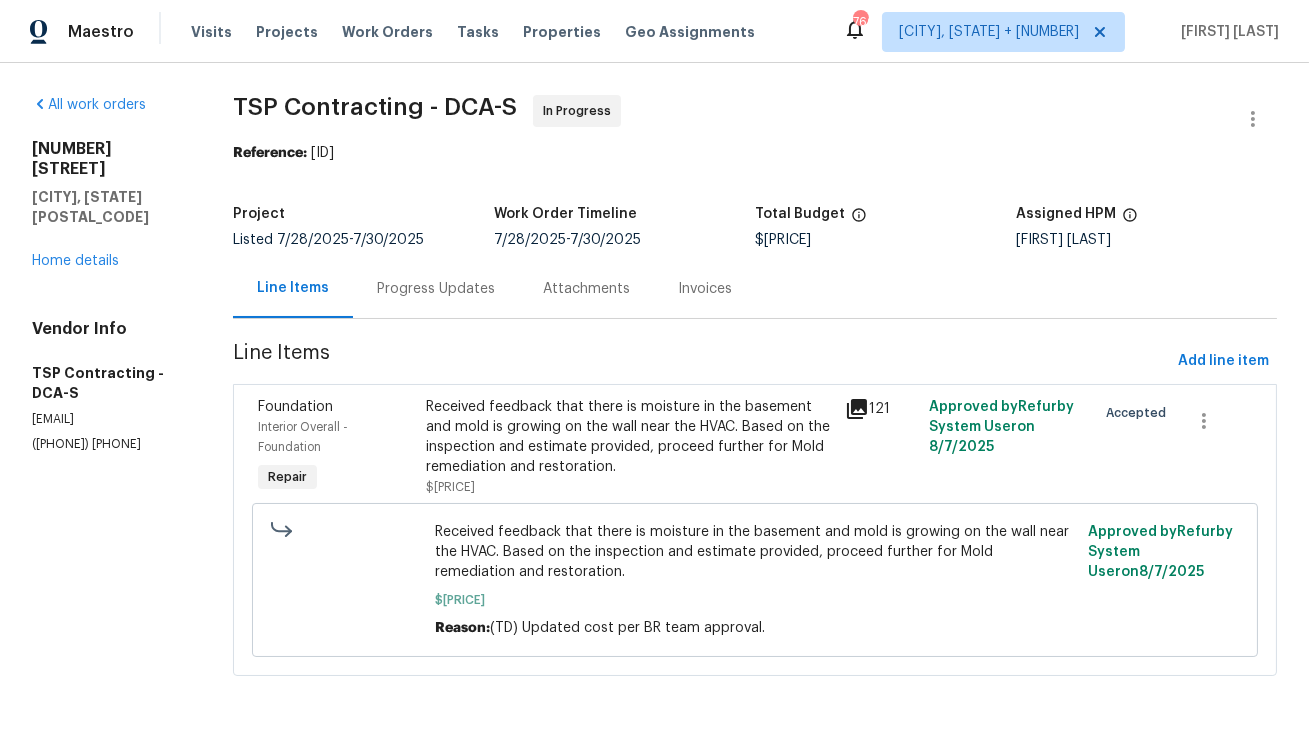 click on "Progress Updates" at bounding box center (436, 289) 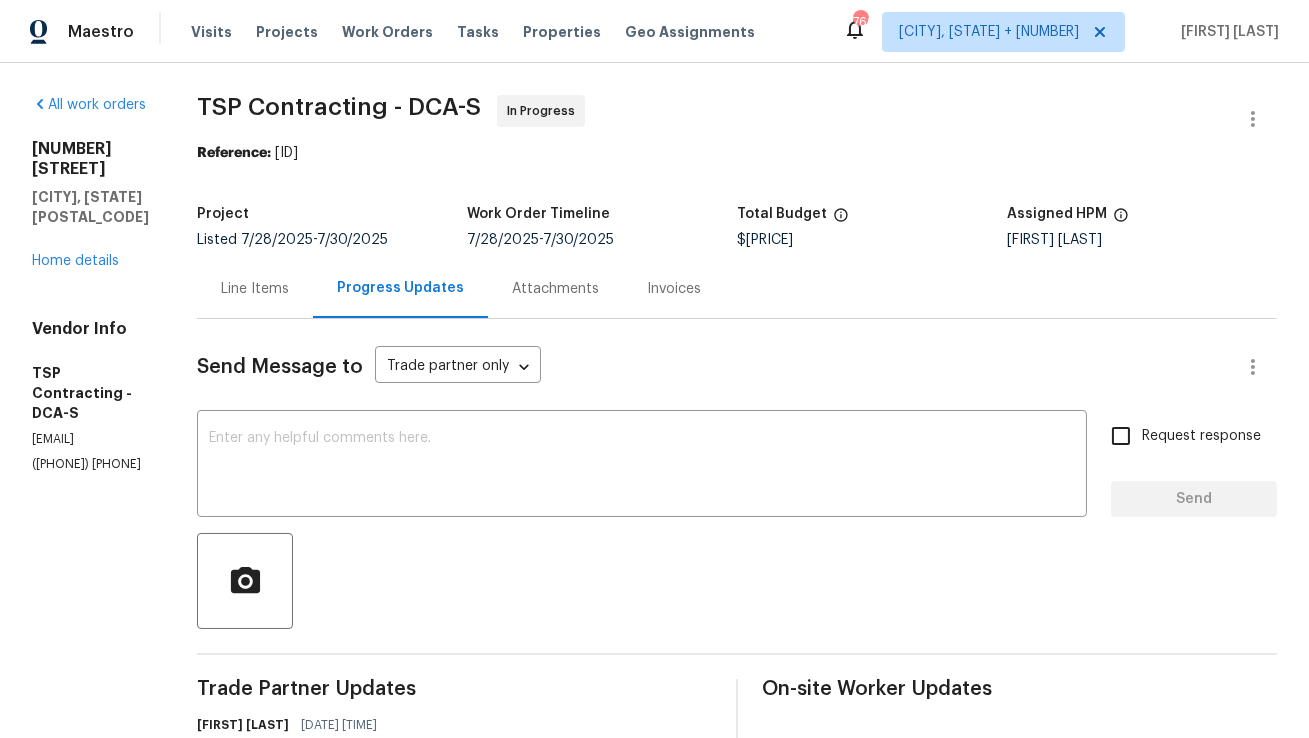 click on "Line Items" at bounding box center [255, 288] 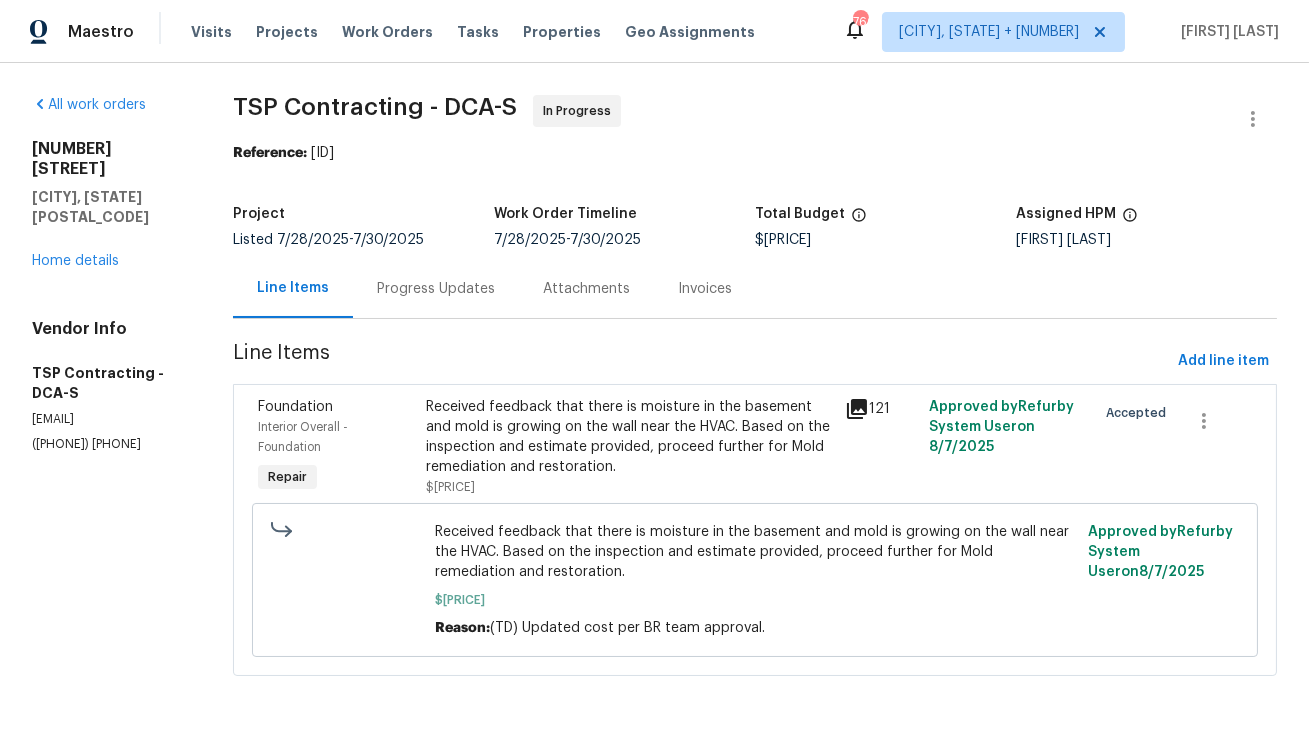 click on "Received feedback that there is moisture in the basement and mold is growing on the wall near the HVAC. Based on the inspection and estimate provided, proceed further for Mold remediation and restoration." at bounding box center (629, 437) 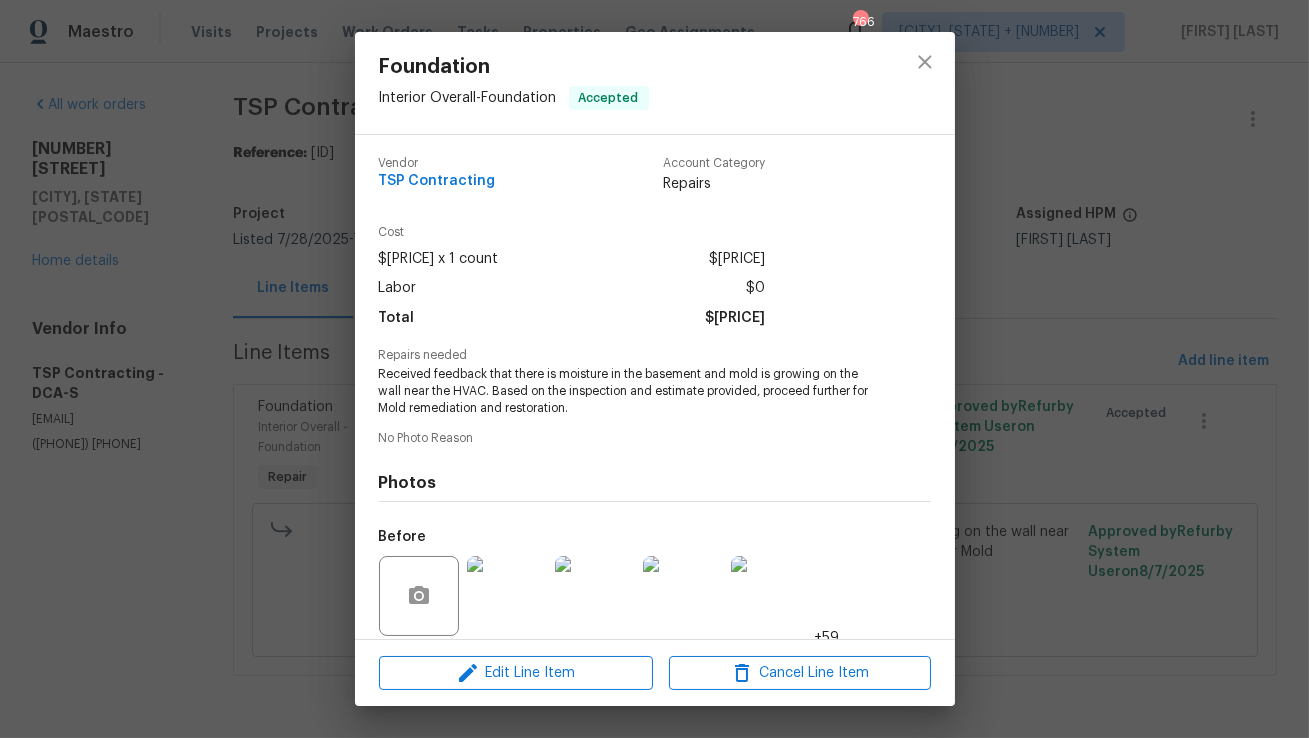scroll, scrollTop: 151, scrollLeft: 0, axis: vertical 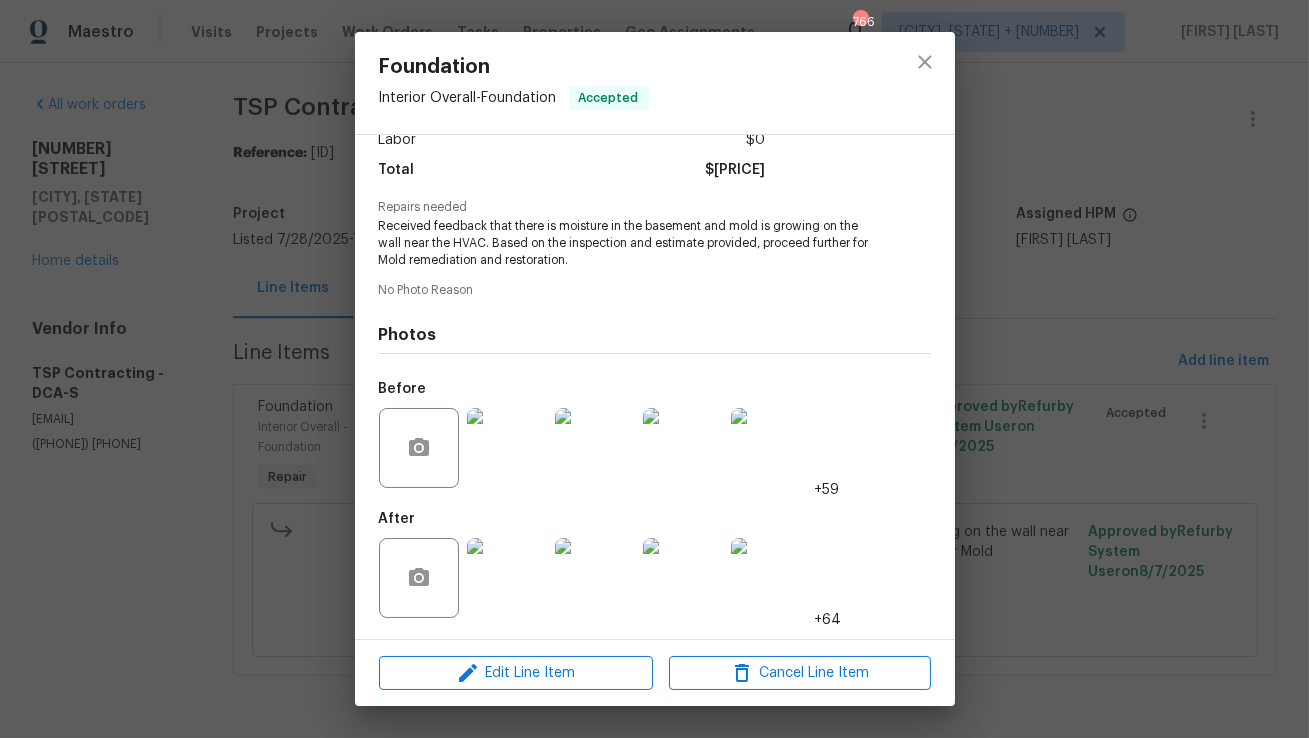 click at bounding box center (507, 578) 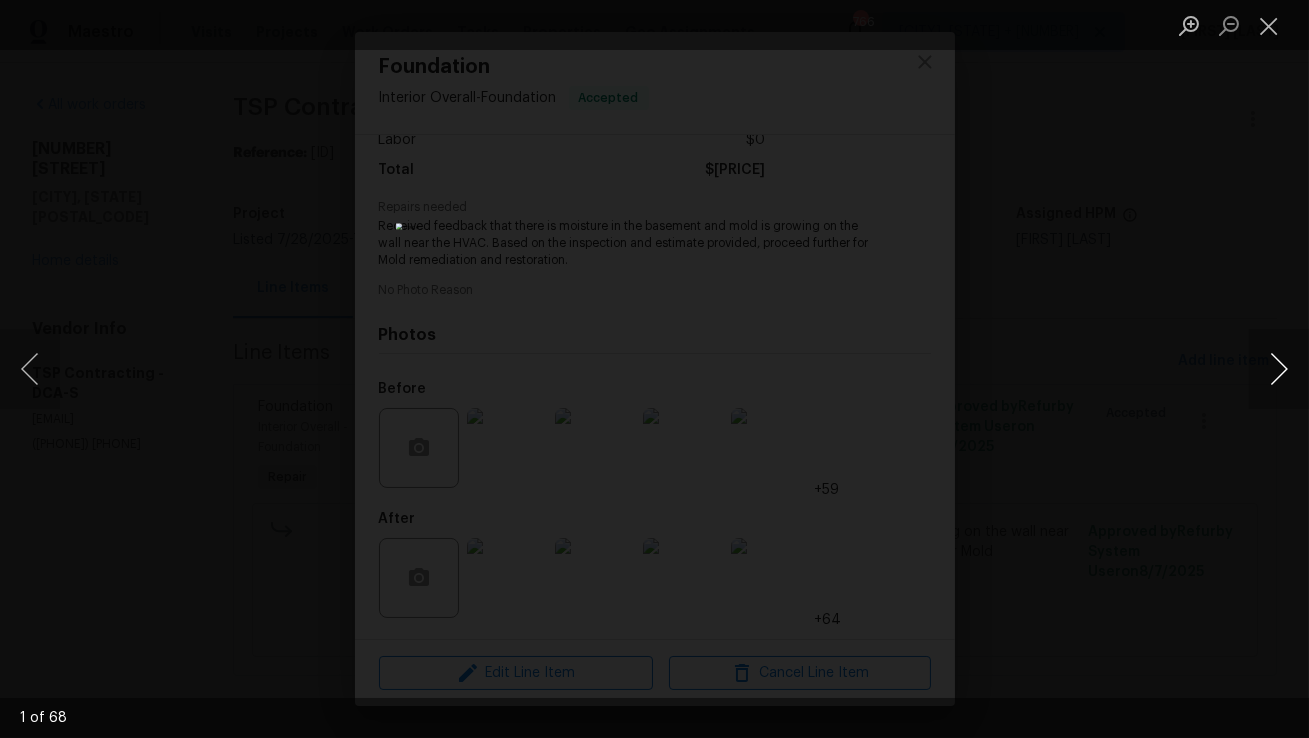 click at bounding box center (1279, 369) 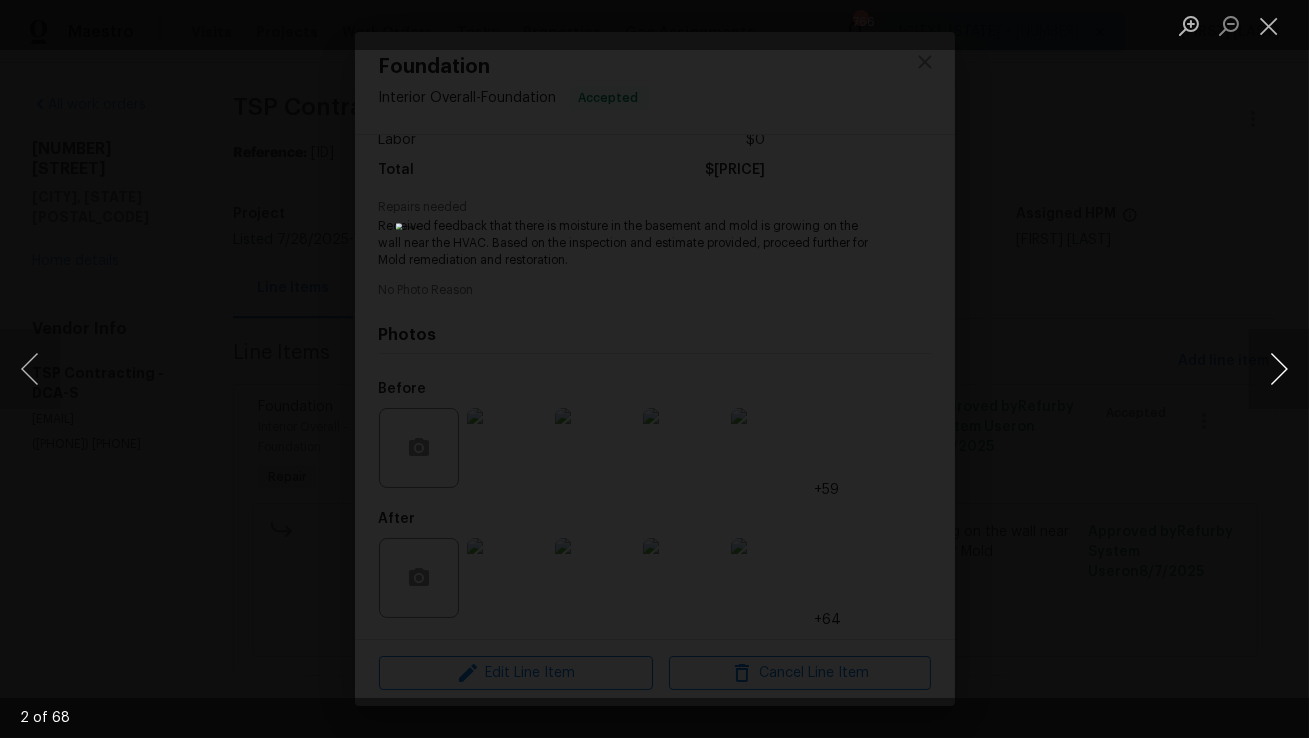 click at bounding box center (1279, 369) 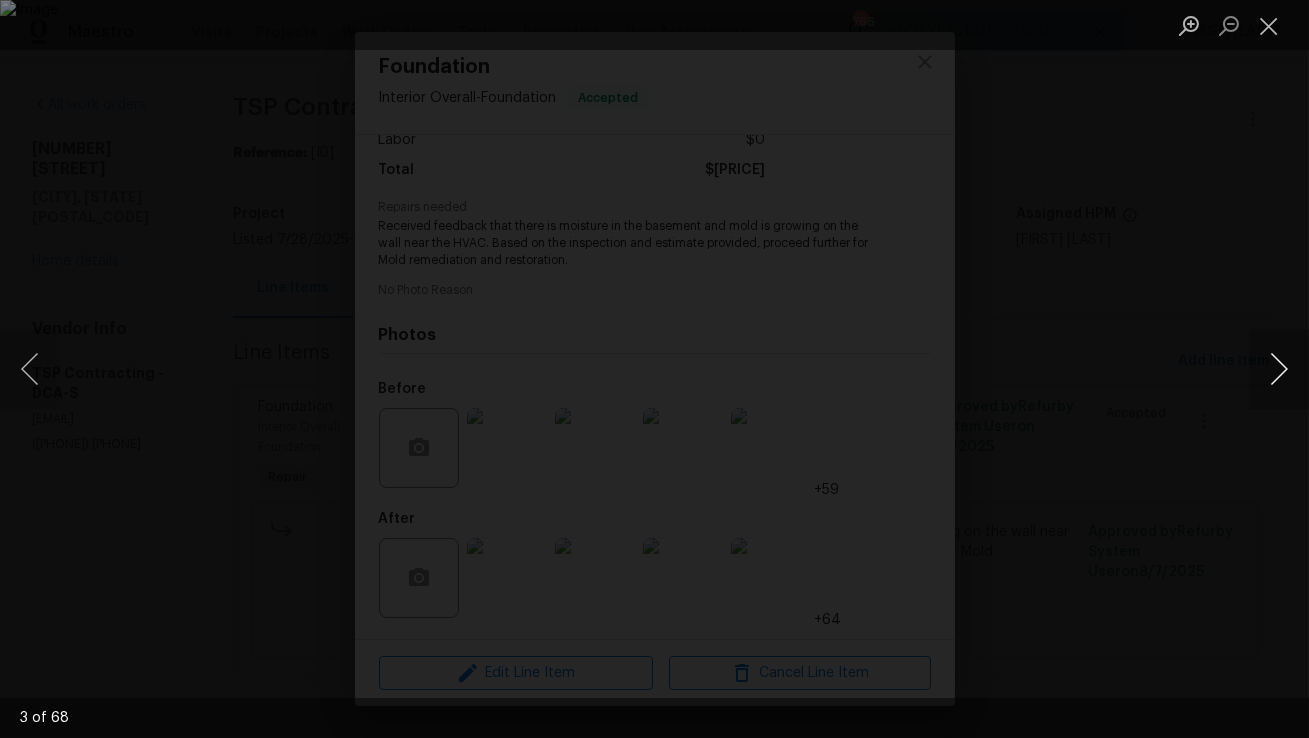 click at bounding box center [1279, 369] 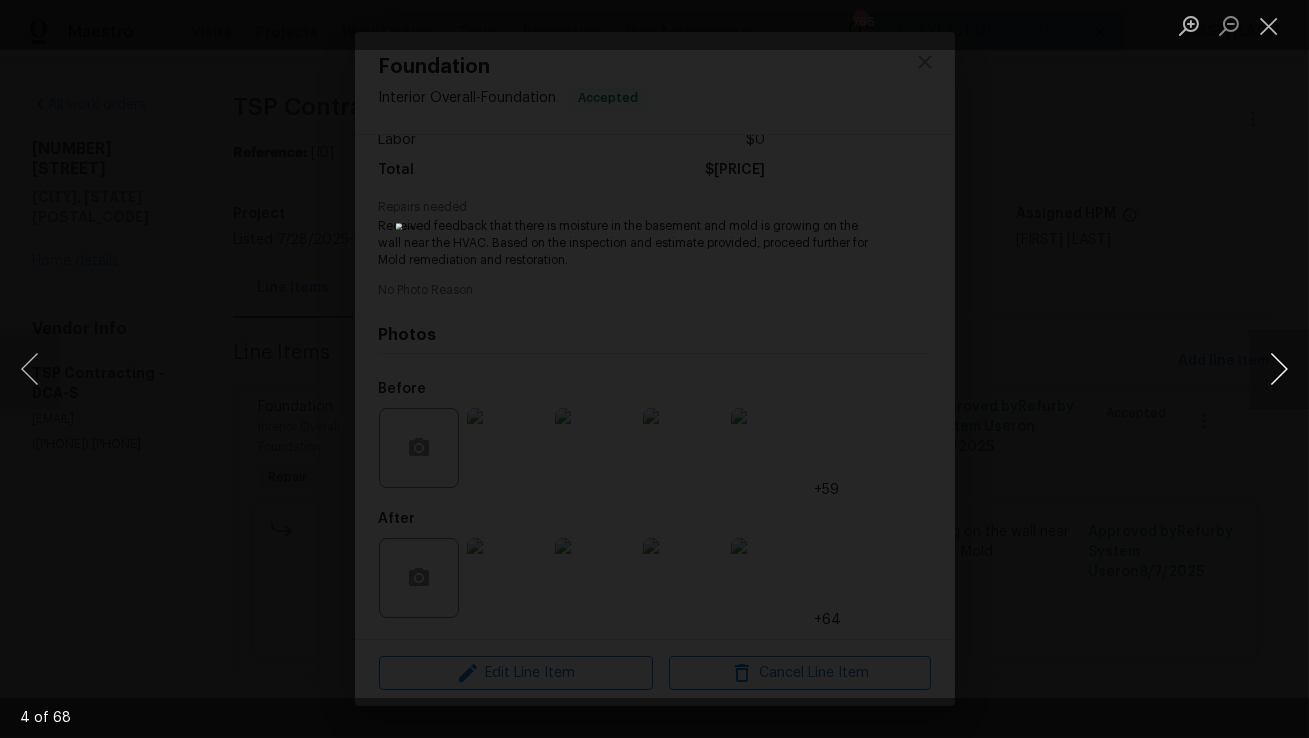click at bounding box center [1279, 369] 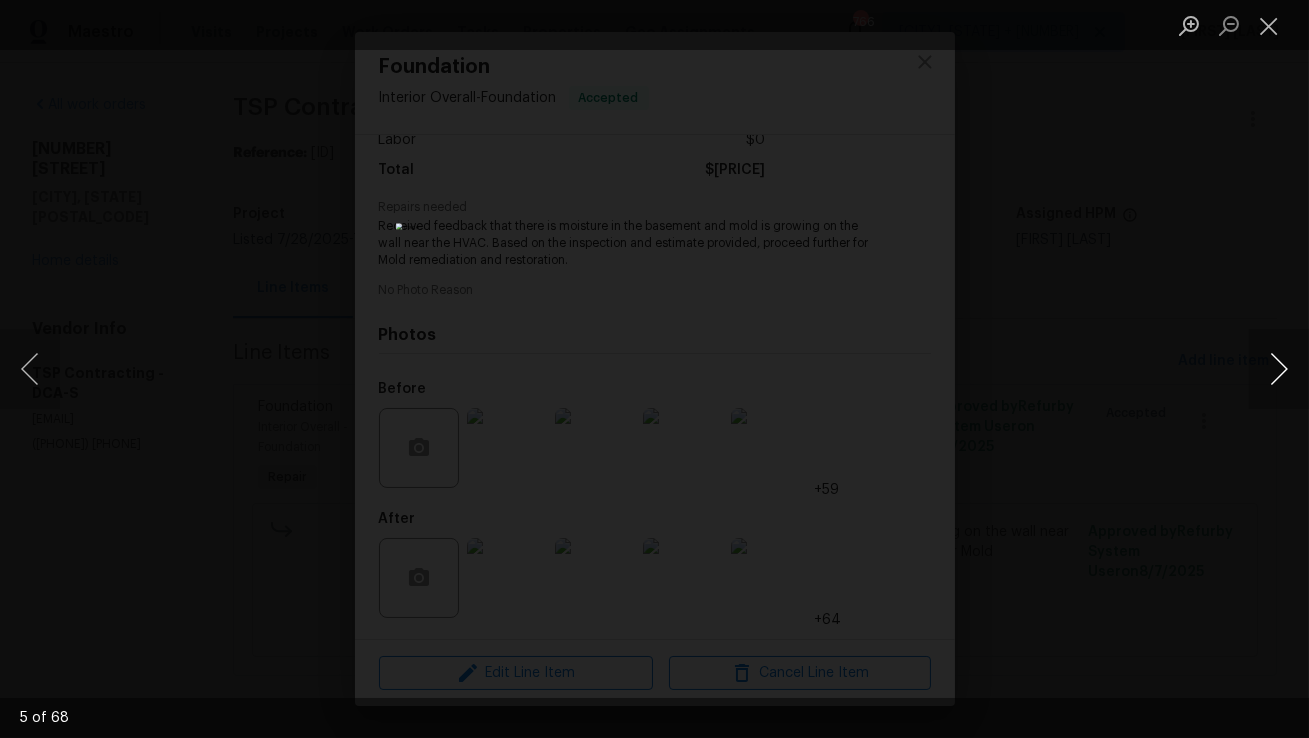 click at bounding box center [1279, 369] 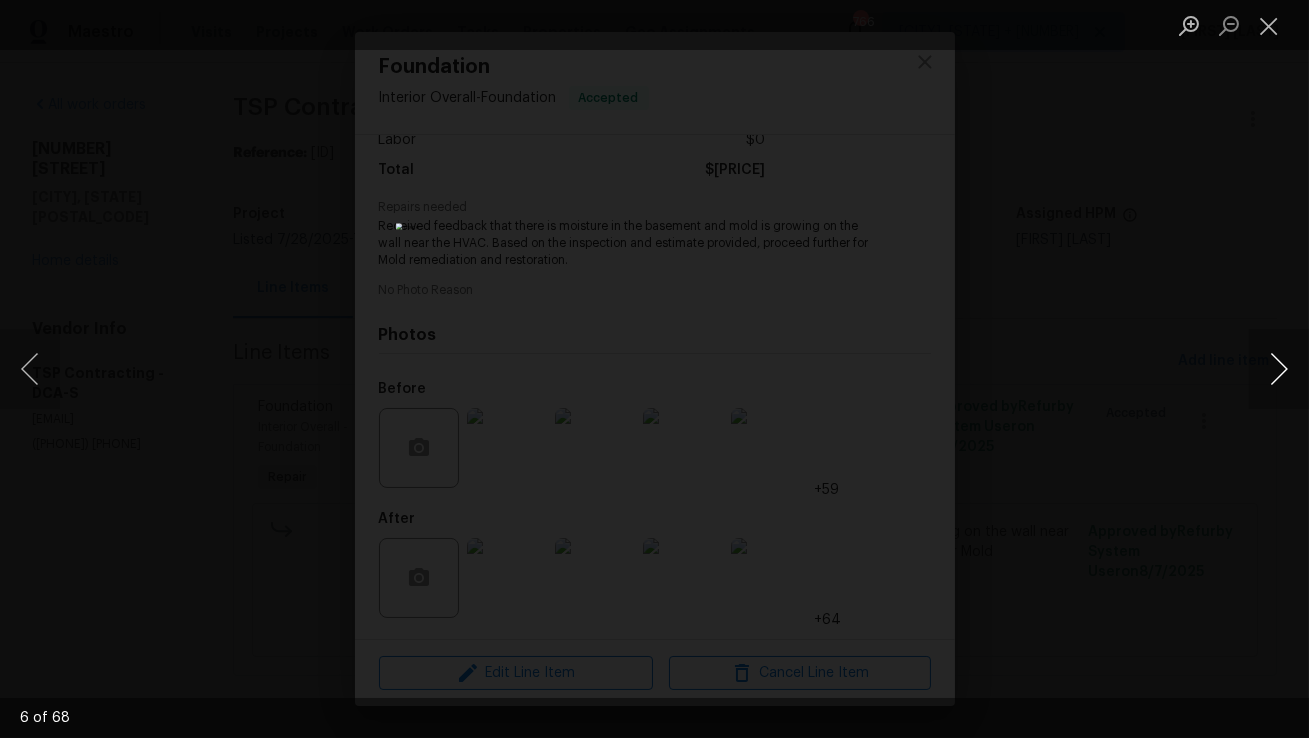 click at bounding box center [1279, 369] 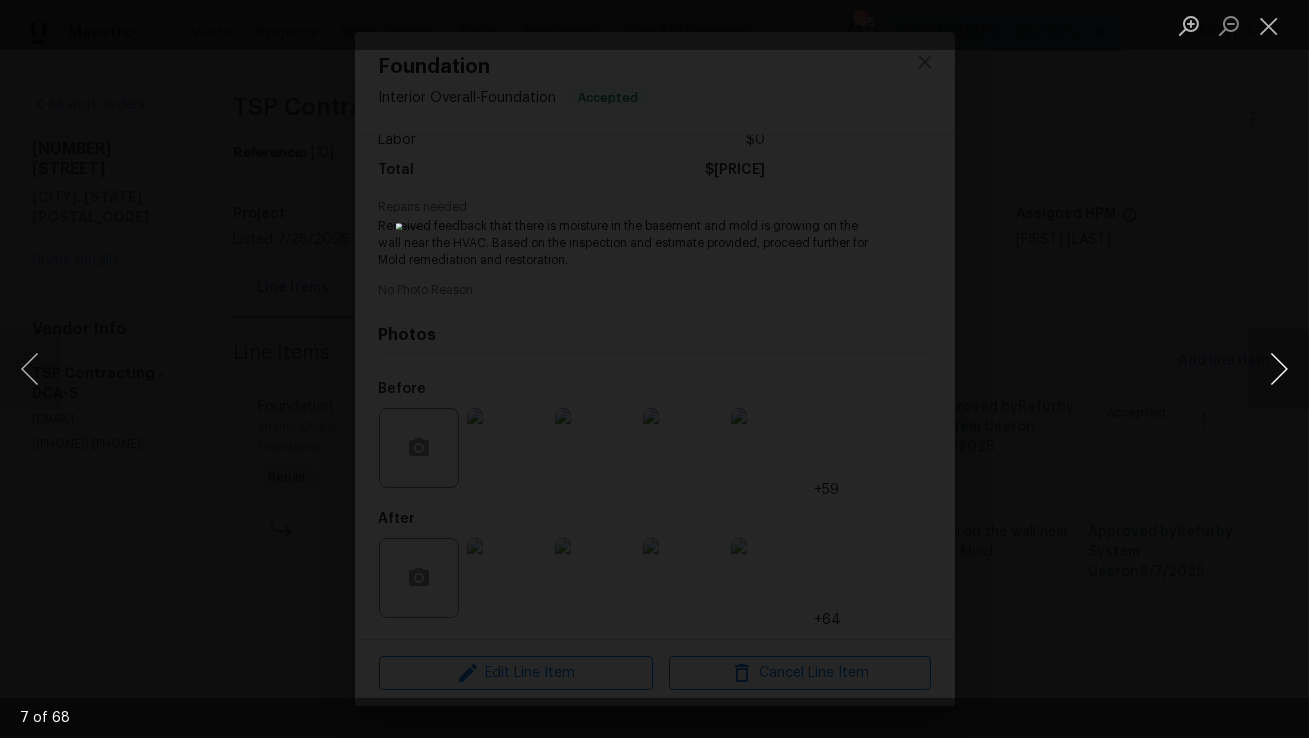 click at bounding box center [1279, 369] 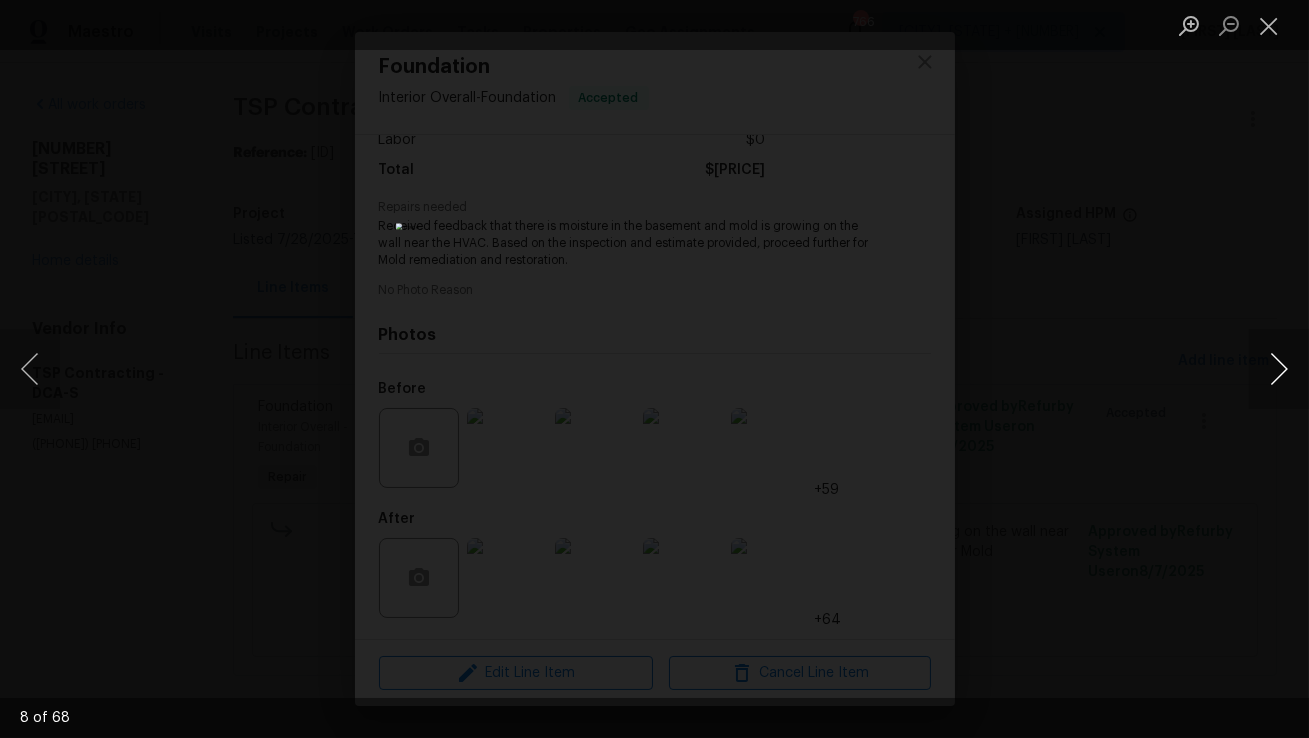 click at bounding box center (1279, 369) 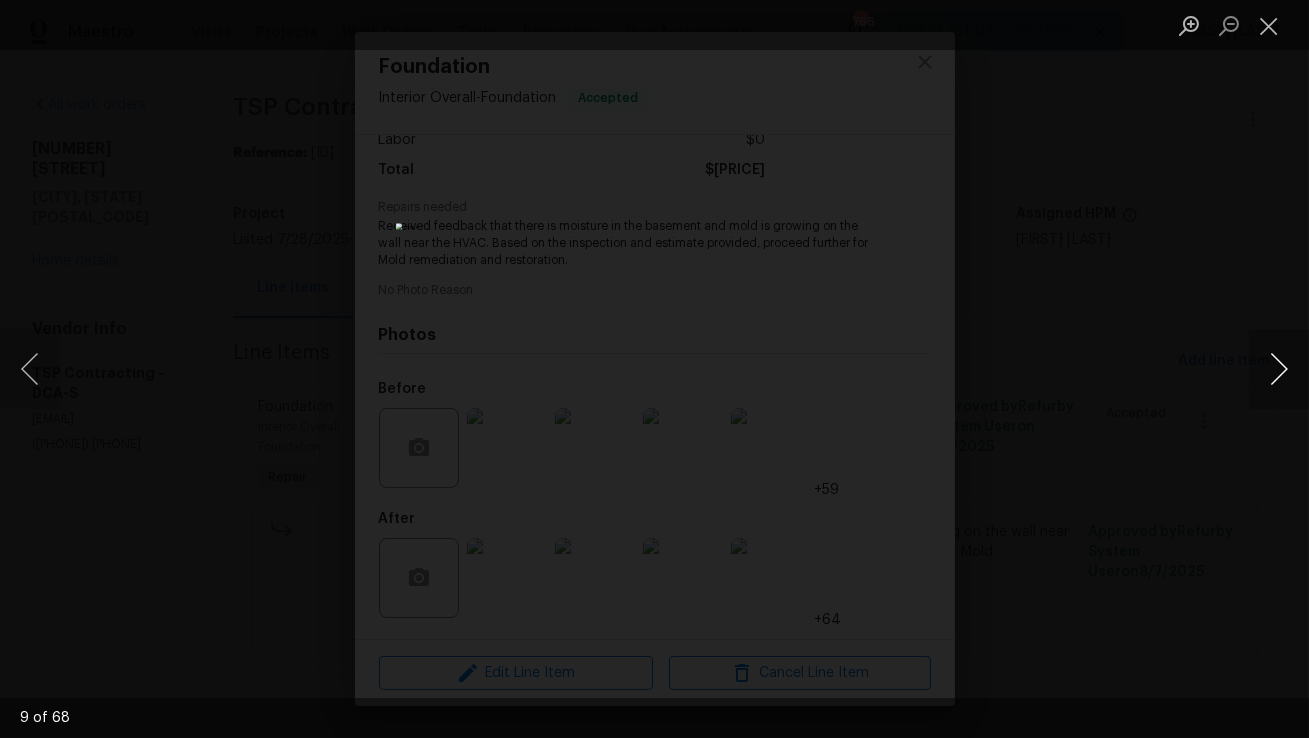 click at bounding box center (1279, 369) 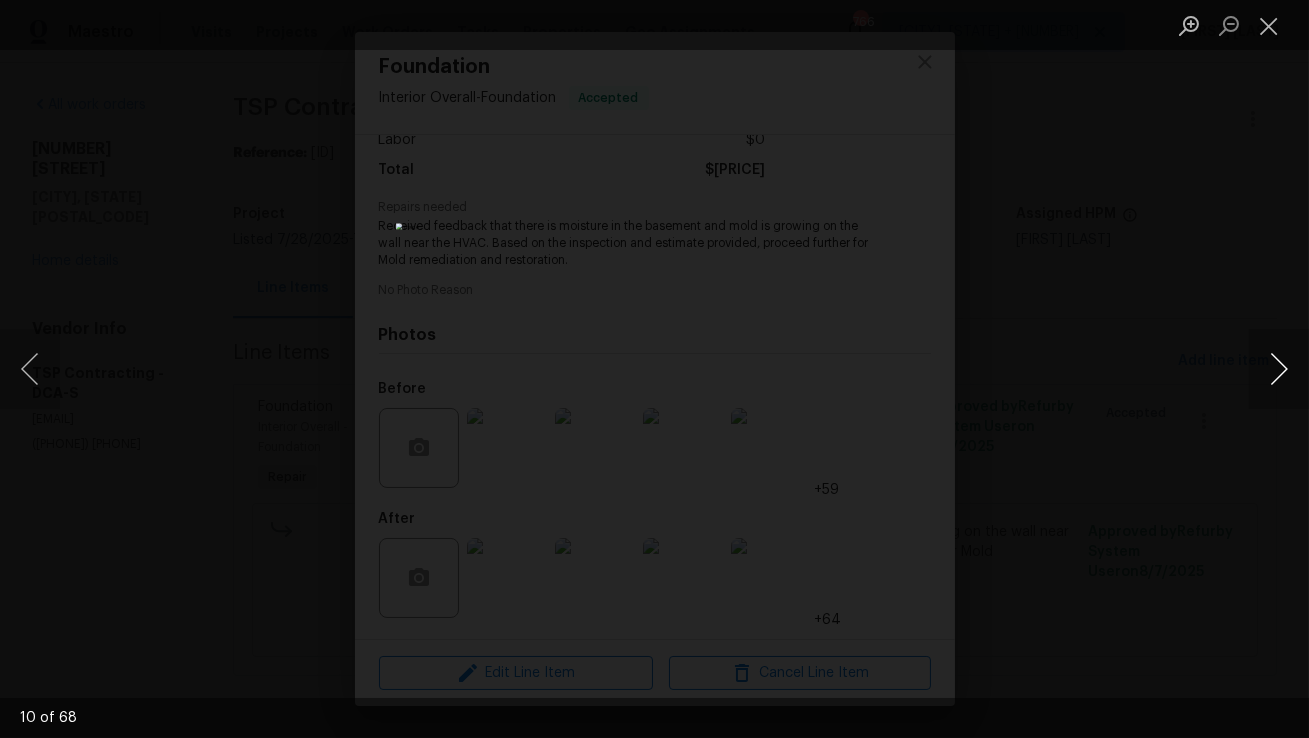 click at bounding box center (1279, 369) 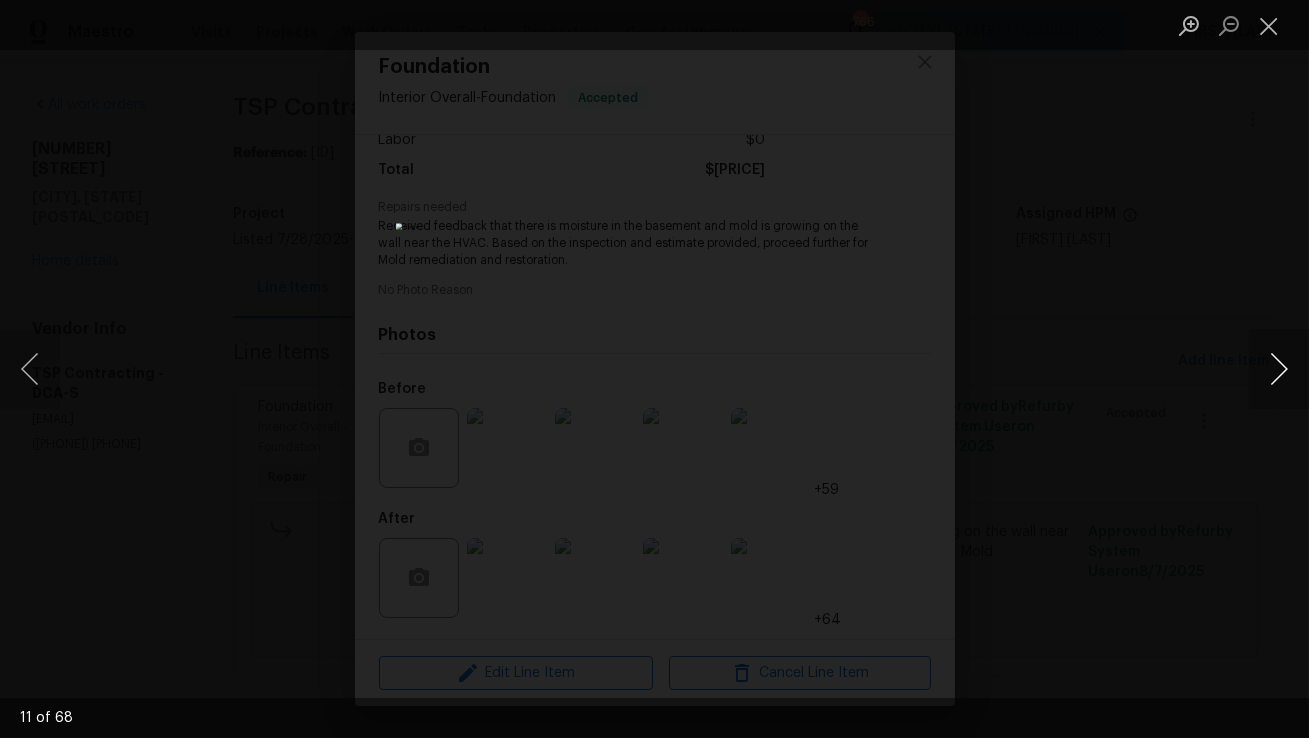 click at bounding box center [1279, 369] 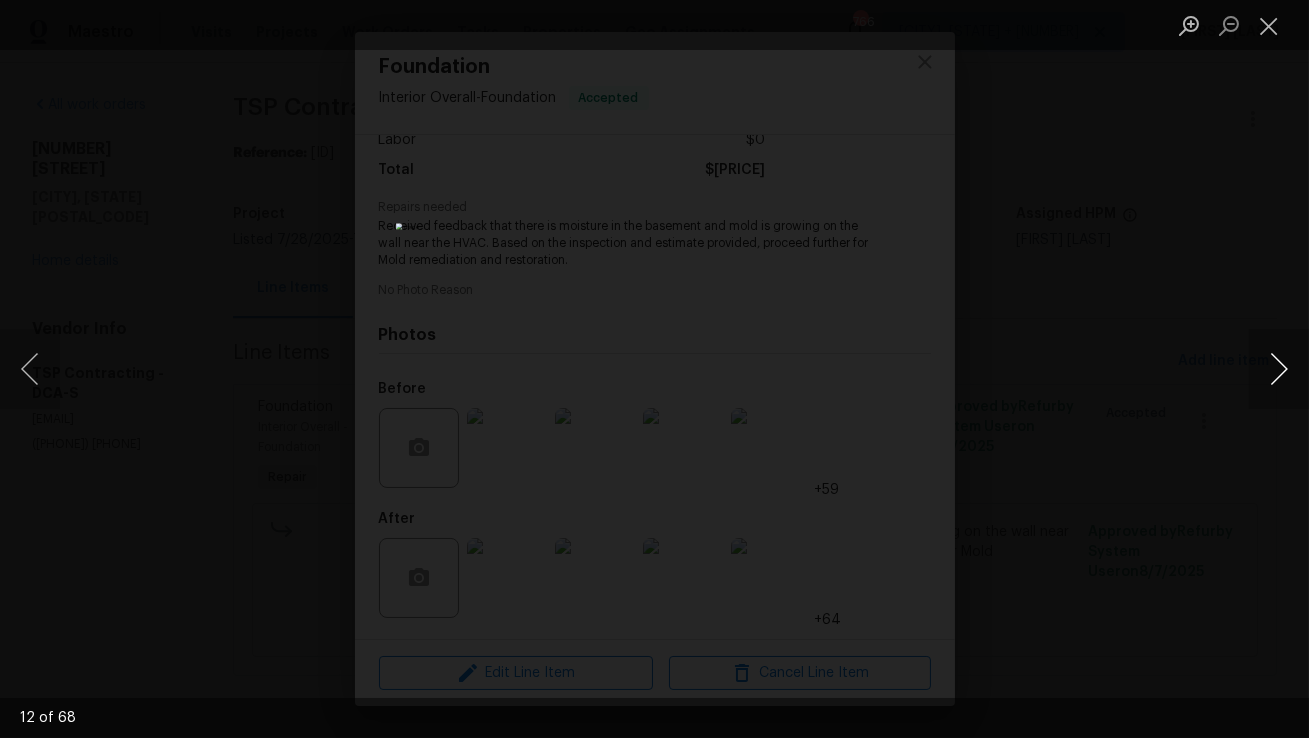 click at bounding box center (1279, 369) 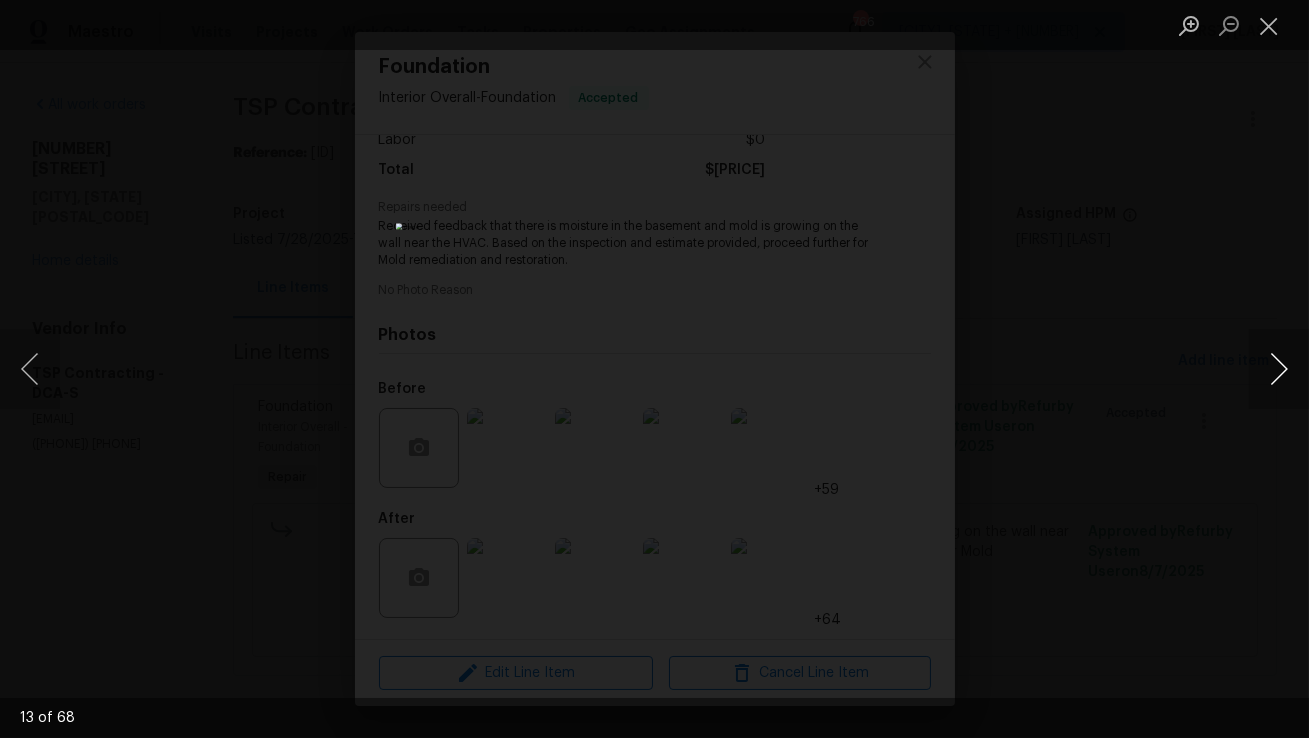 click at bounding box center (1279, 369) 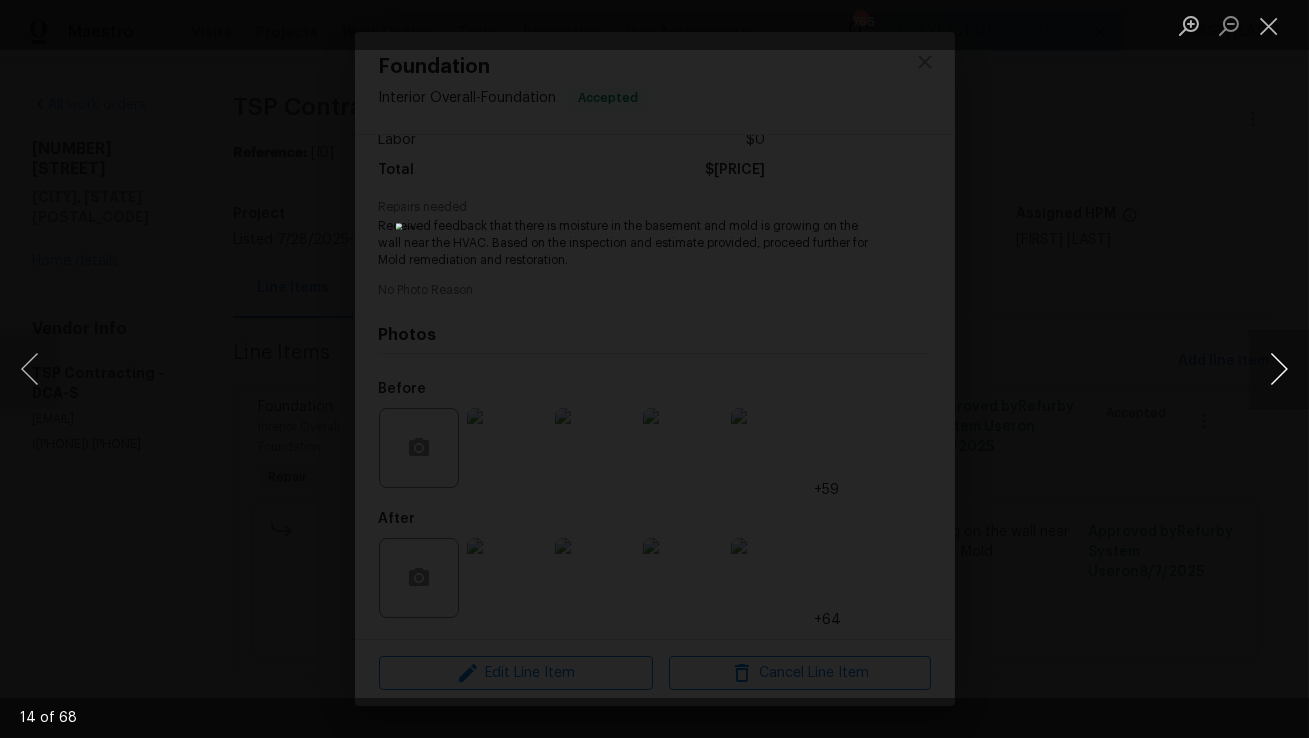 click at bounding box center [1279, 369] 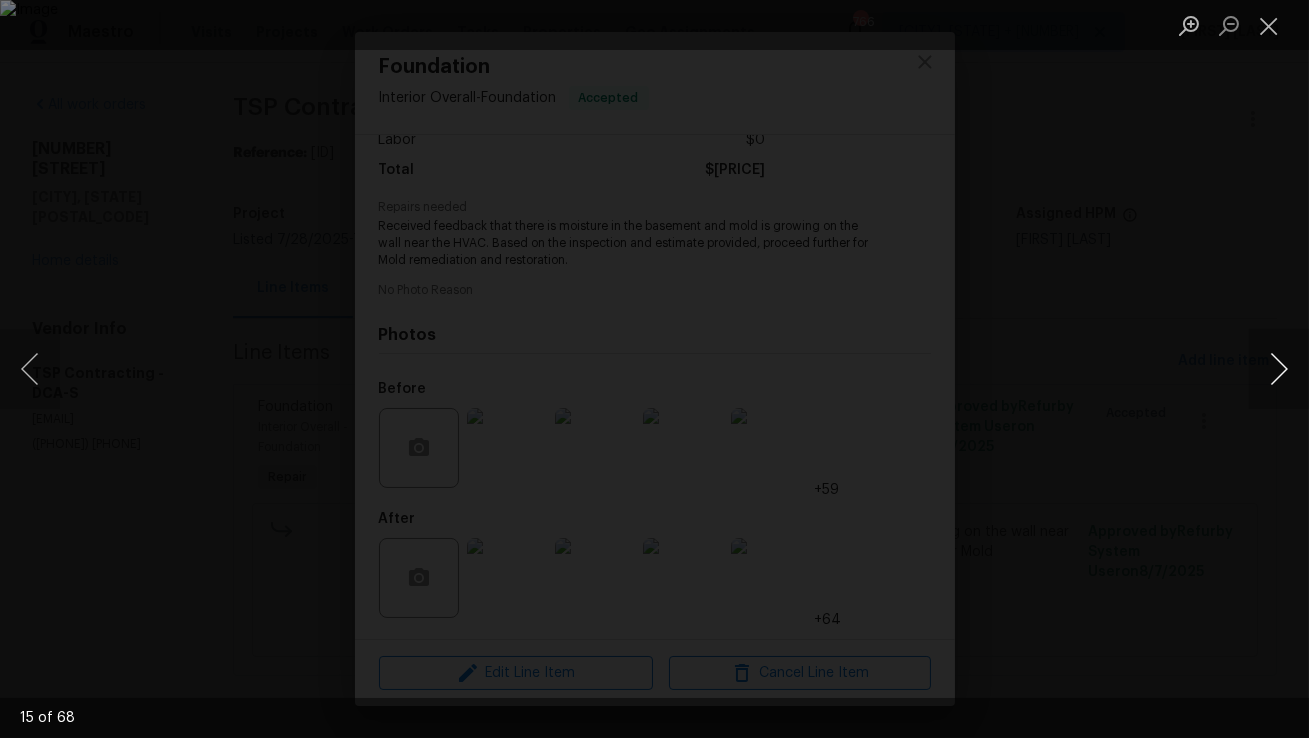 click at bounding box center (1279, 369) 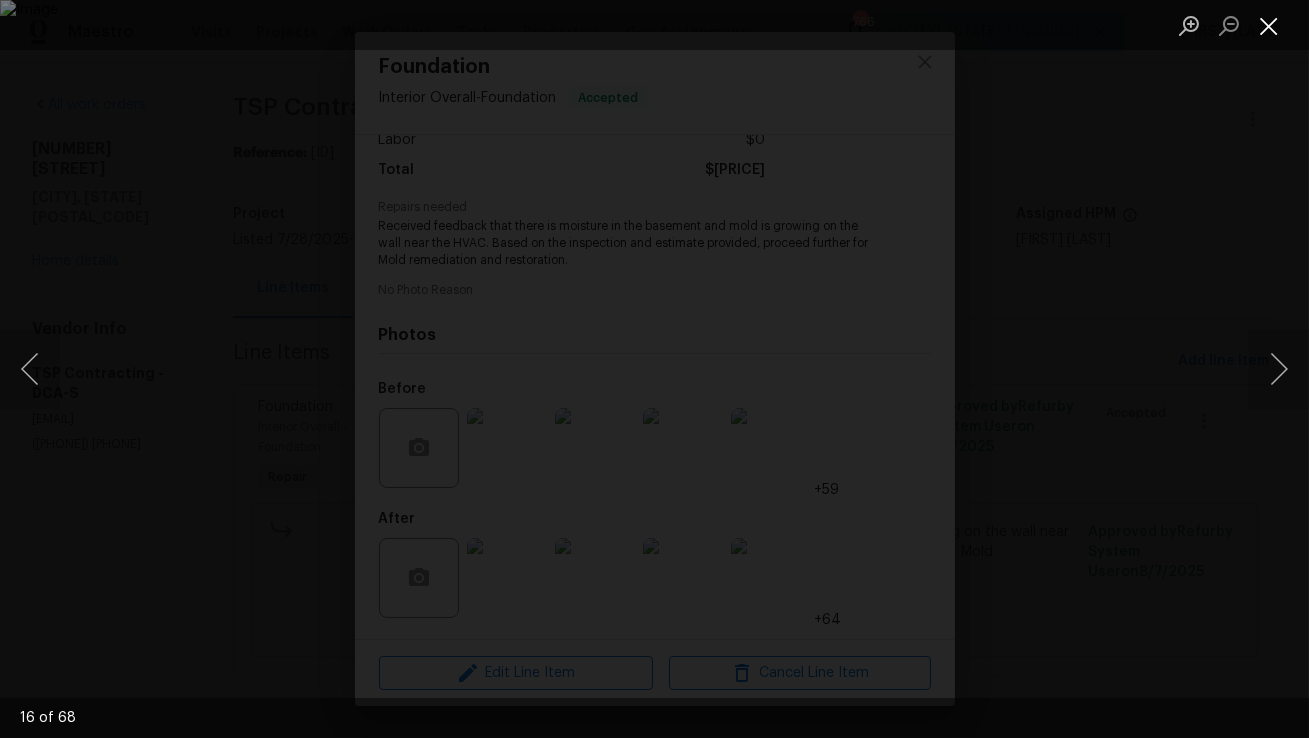 click at bounding box center [1269, 25] 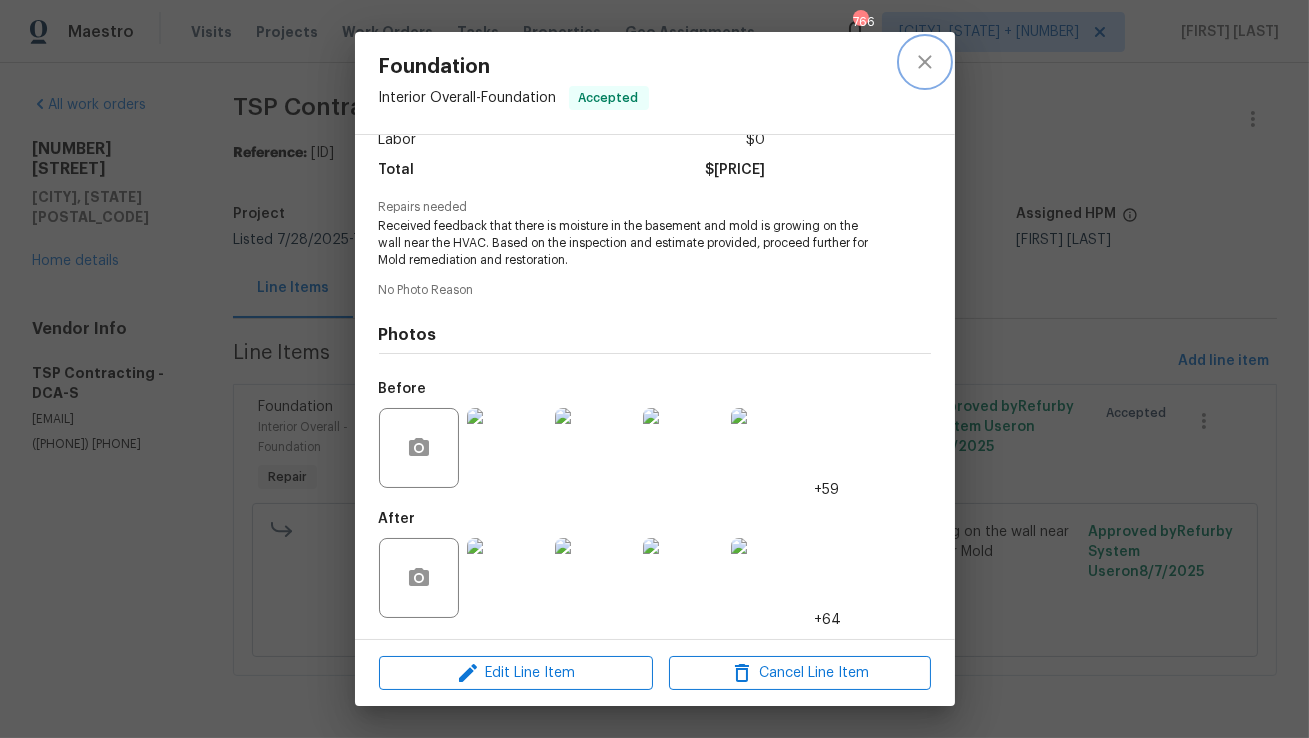 click 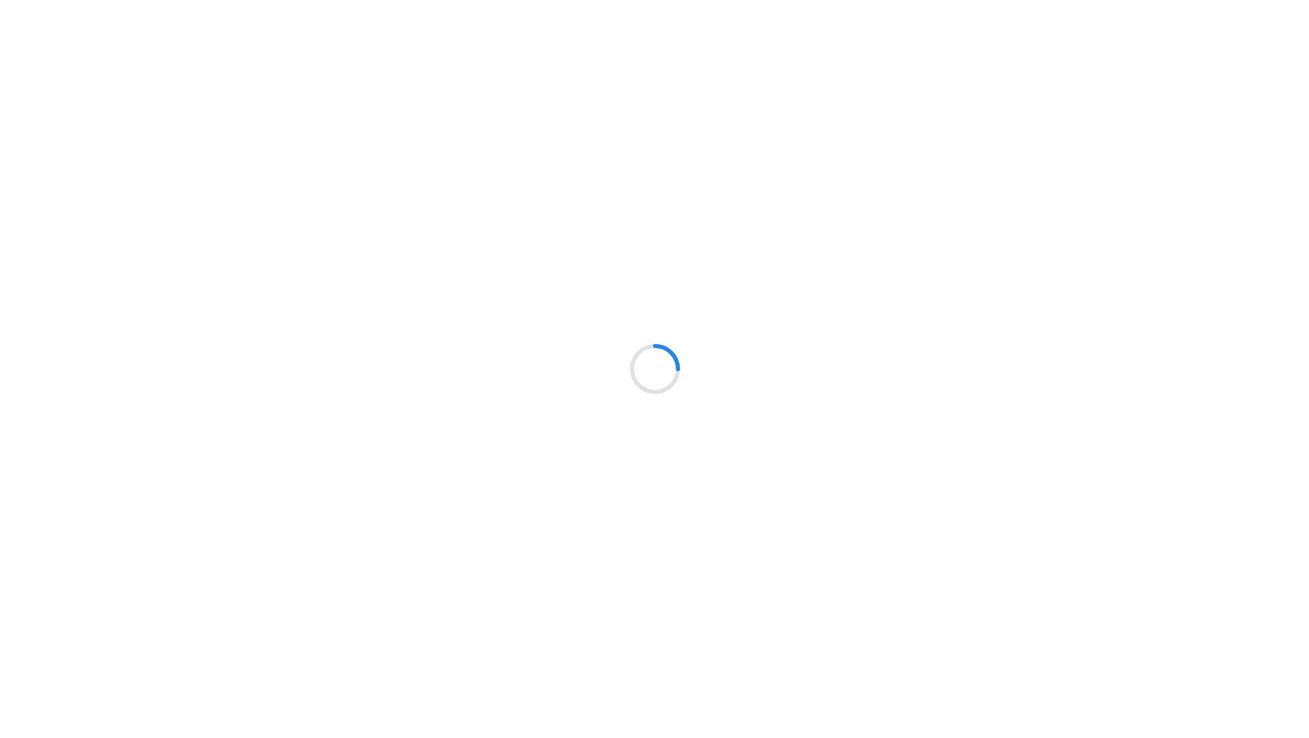 scroll, scrollTop: 0, scrollLeft: 0, axis: both 